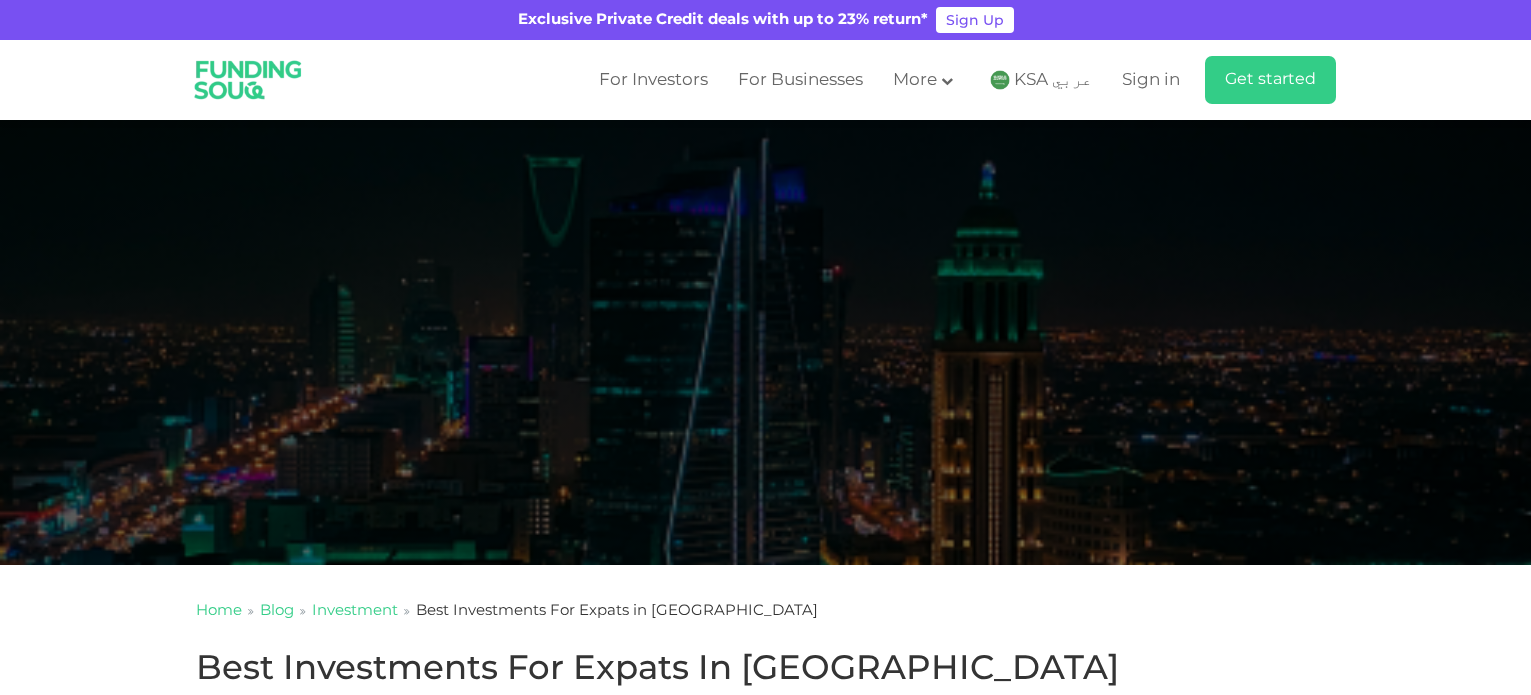 scroll, scrollTop: 750, scrollLeft: 0, axis: vertical 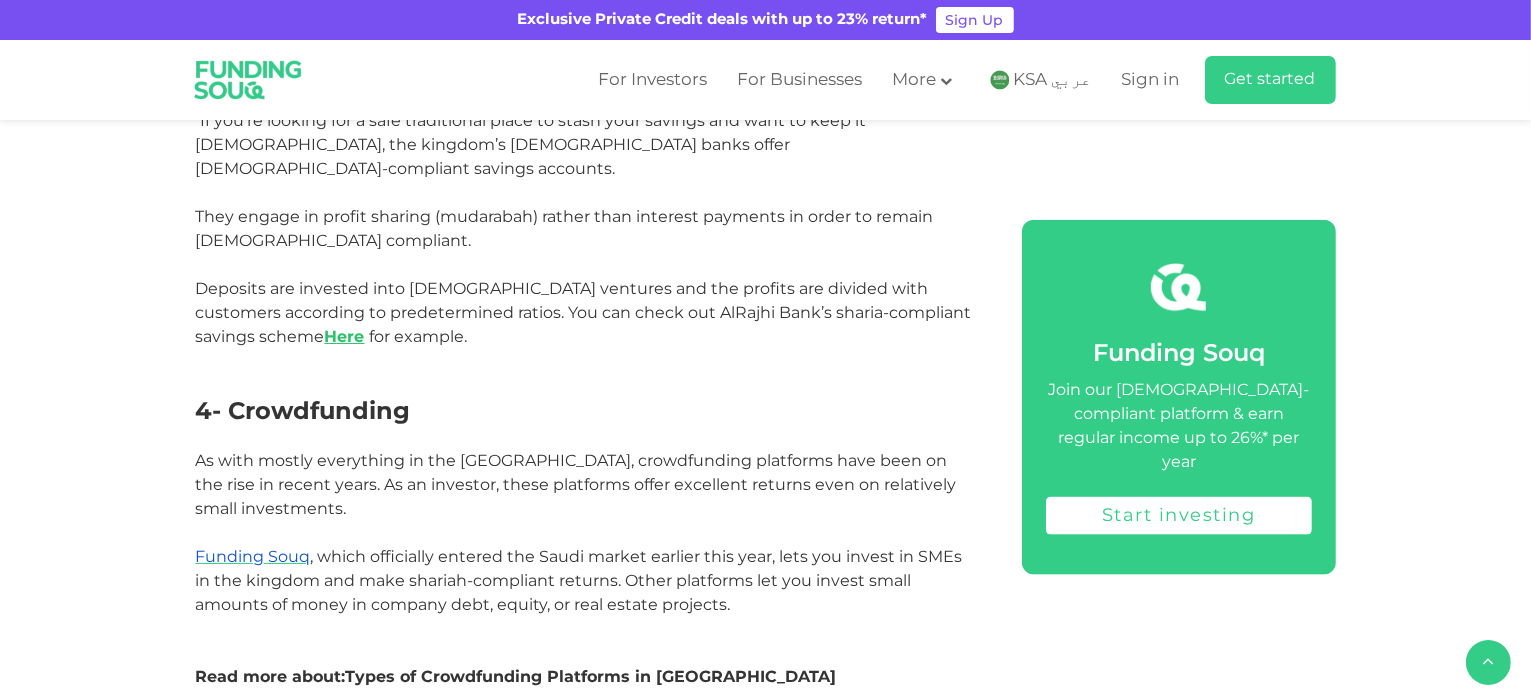 click on "Types of Crowdfunding Platforms in [GEOGRAPHIC_DATA]" at bounding box center (591, 676) 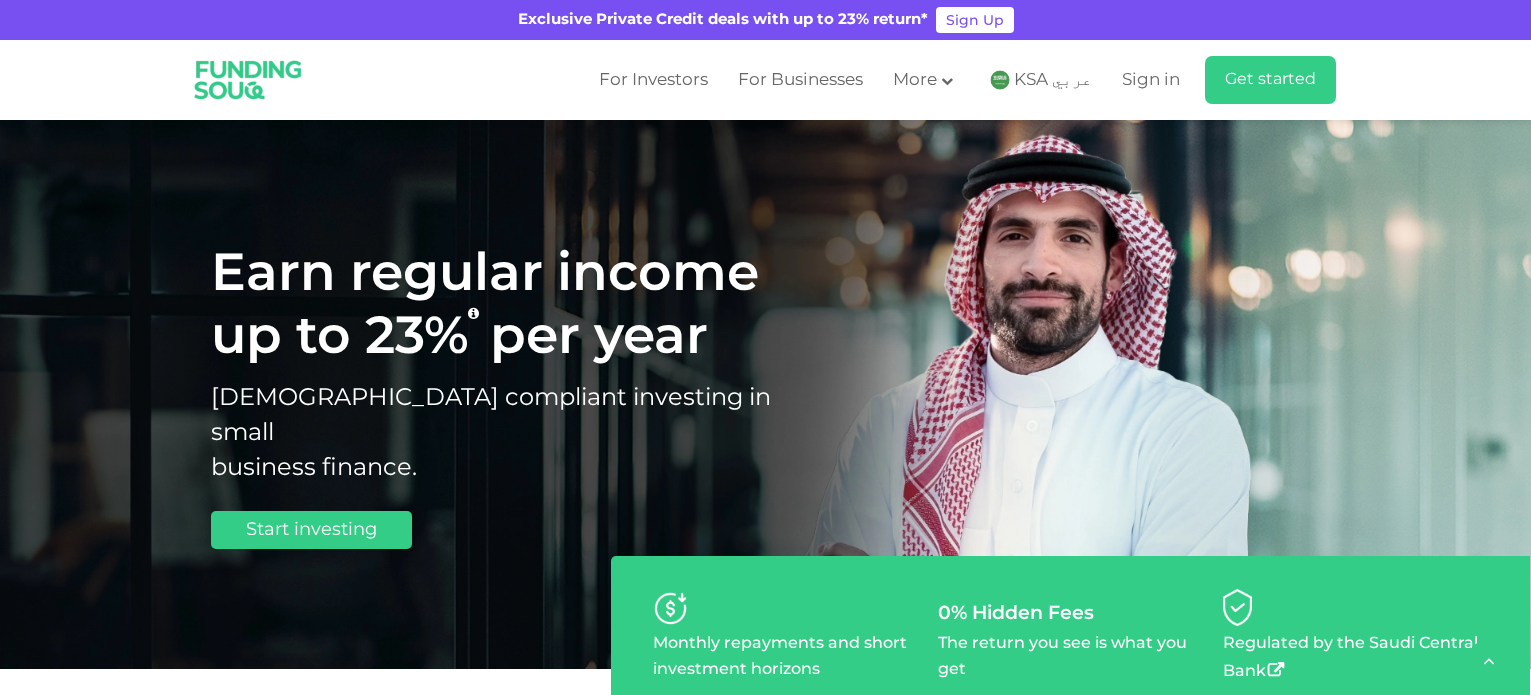 scroll, scrollTop: 820, scrollLeft: 0, axis: vertical 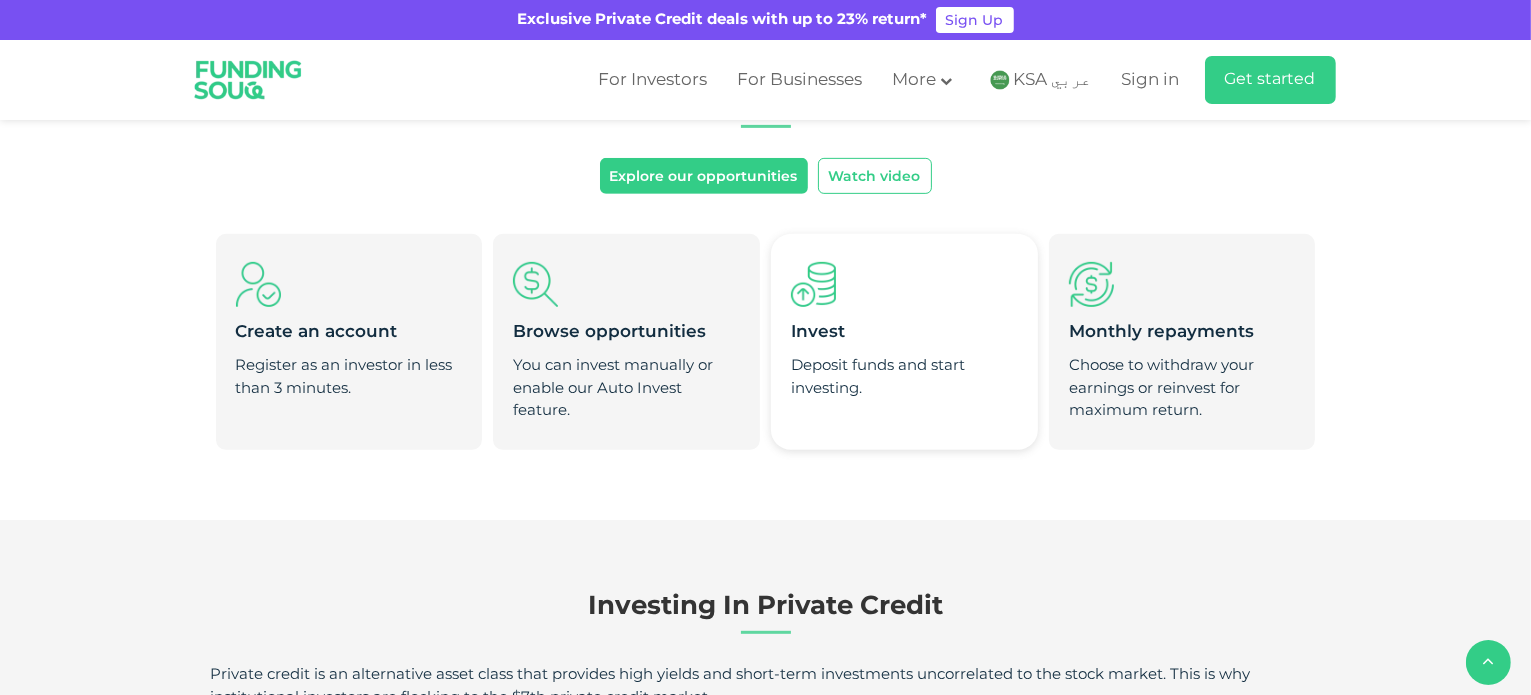 click on "Deposit funds and start investing." at bounding box center [904, 376] 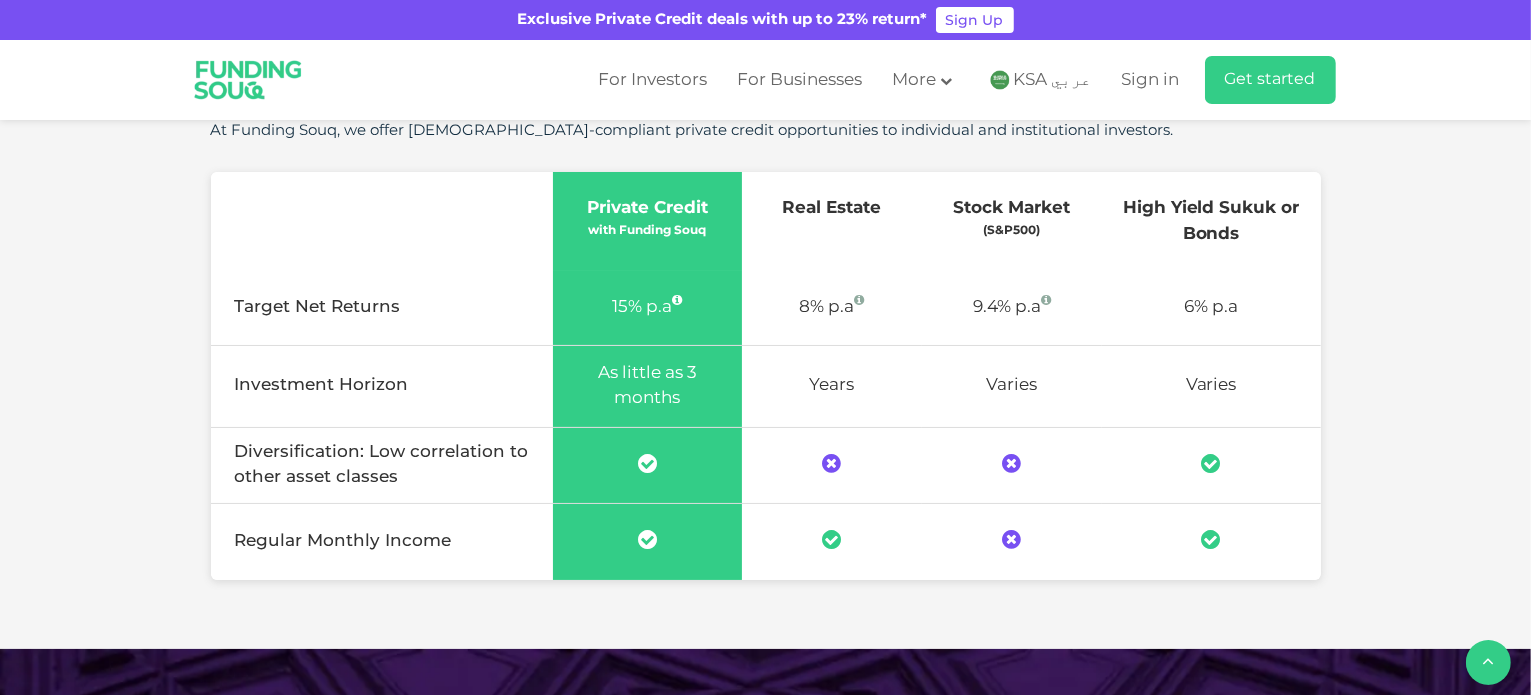 scroll, scrollTop: 1431, scrollLeft: 0, axis: vertical 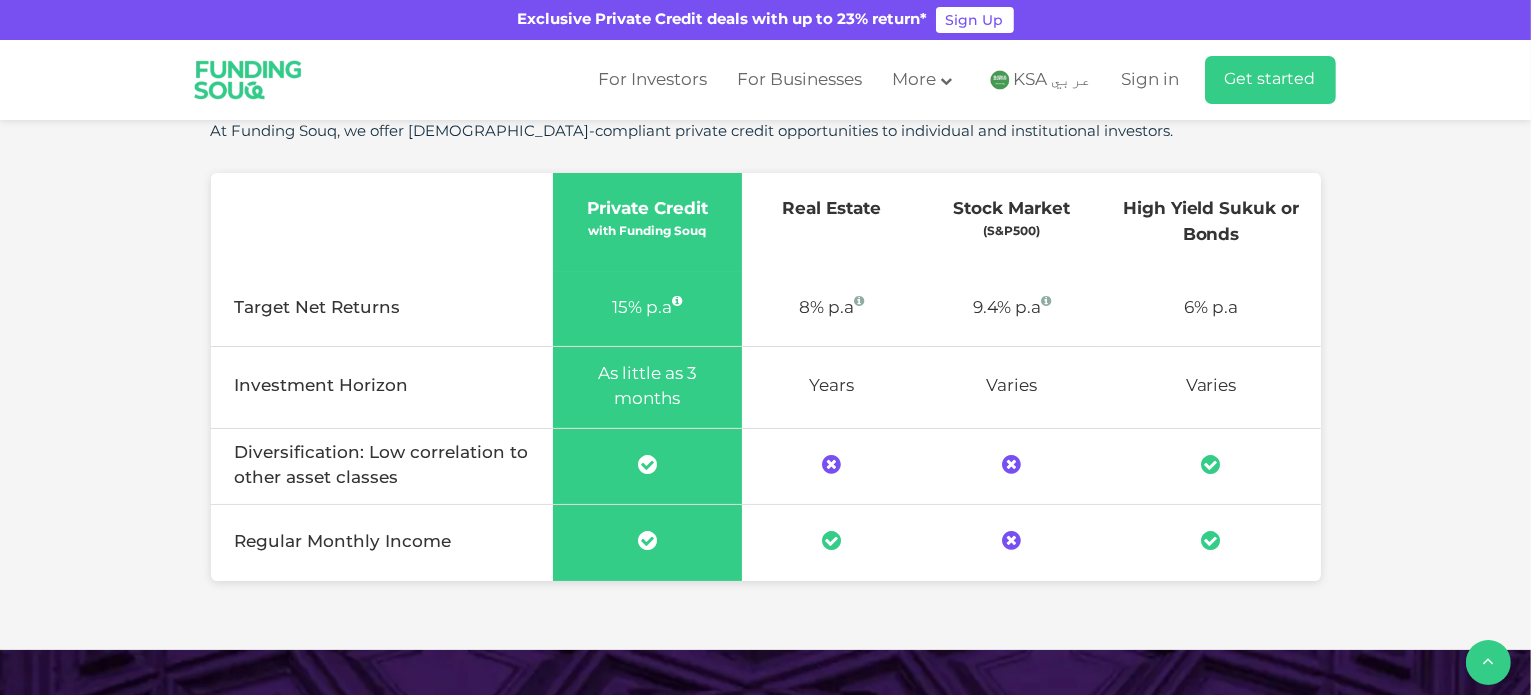 click on "8% p.a" at bounding box center [832, 309] 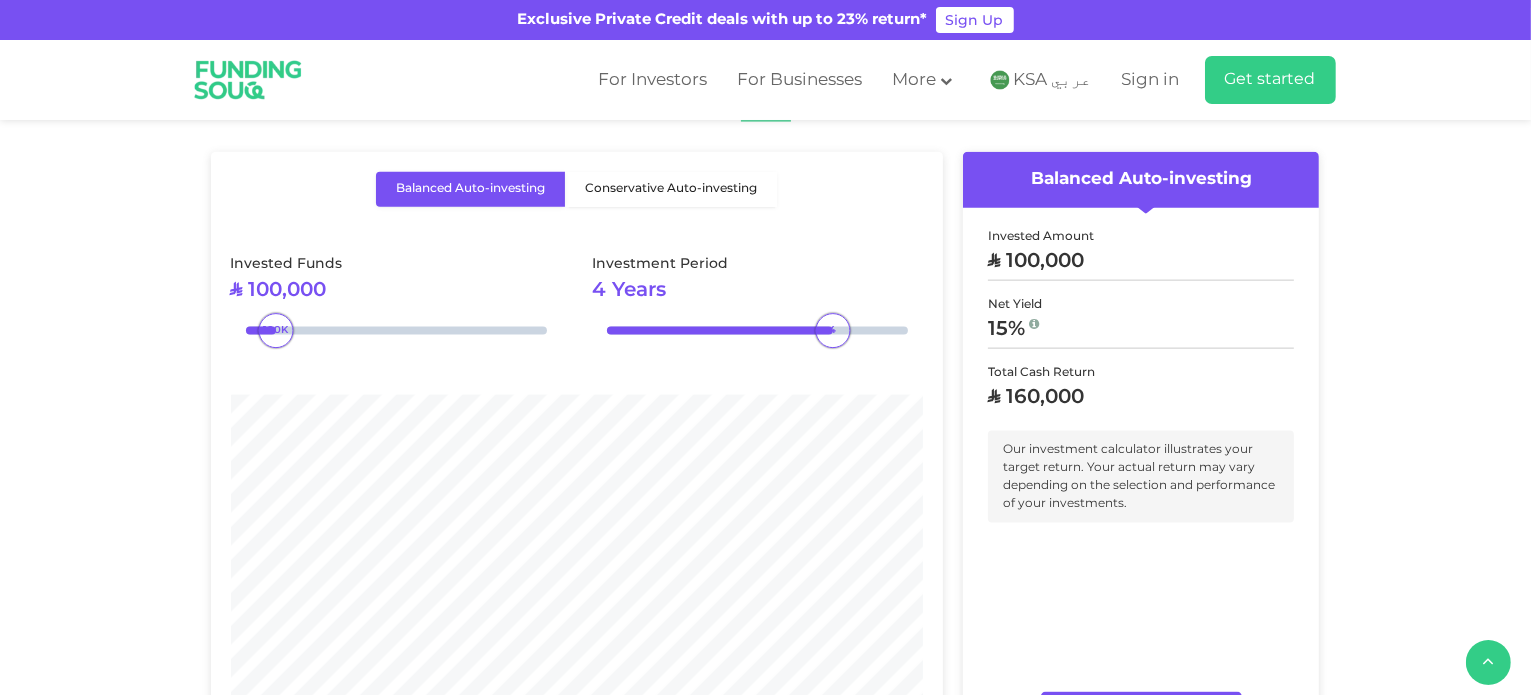 scroll, scrollTop: 2580, scrollLeft: 0, axis: vertical 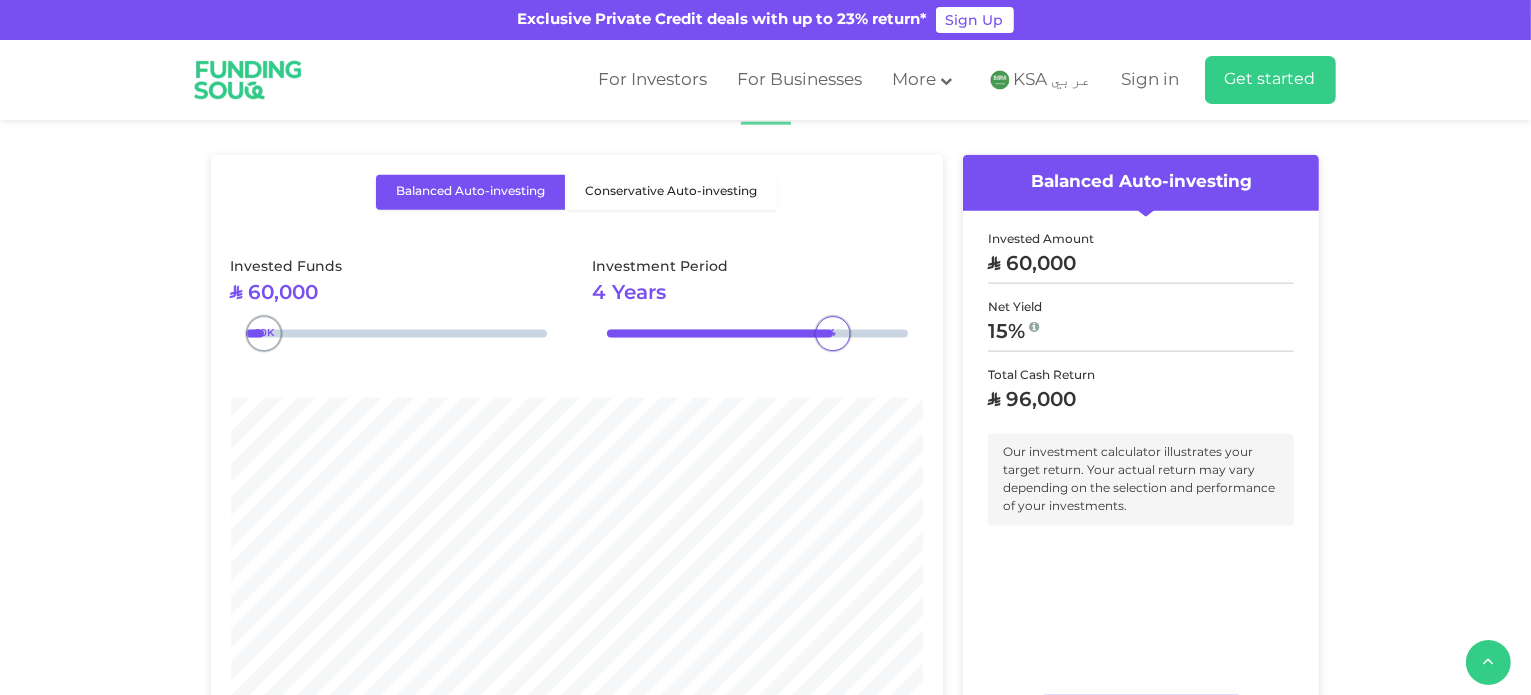 type on "30000" 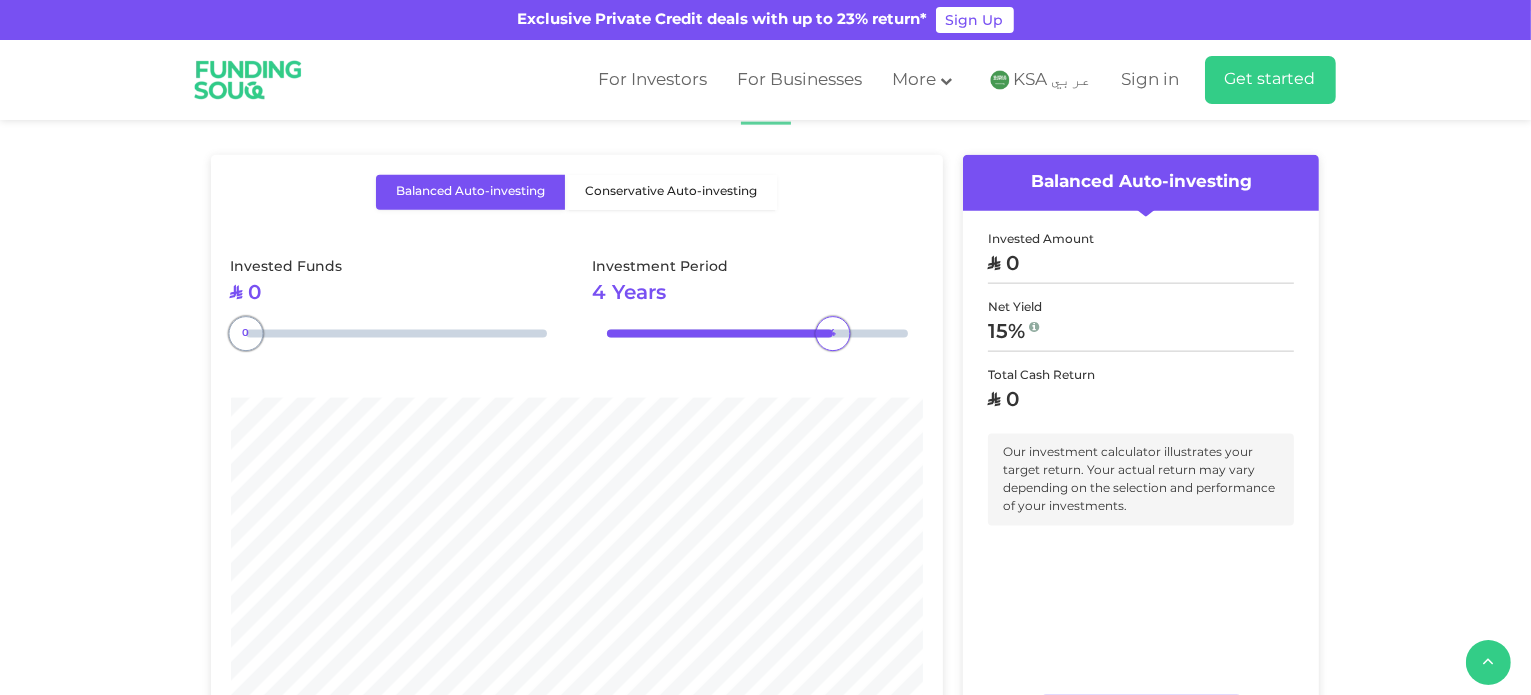 drag, startPoint x: 271, startPoint y: 302, endPoint x: 215, endPoint y: 310, distance: 56.568542 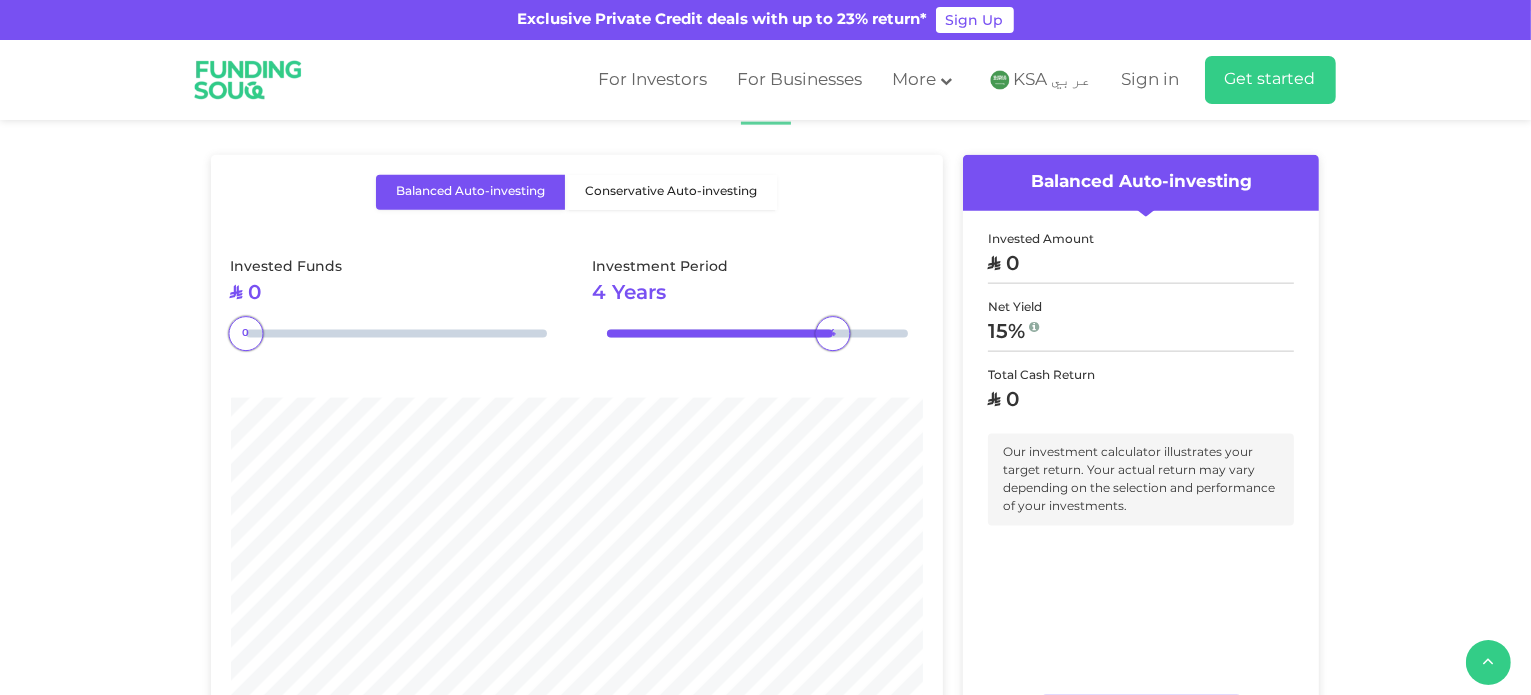 click on "ʢ
0" at bounding box center [1141, 269] 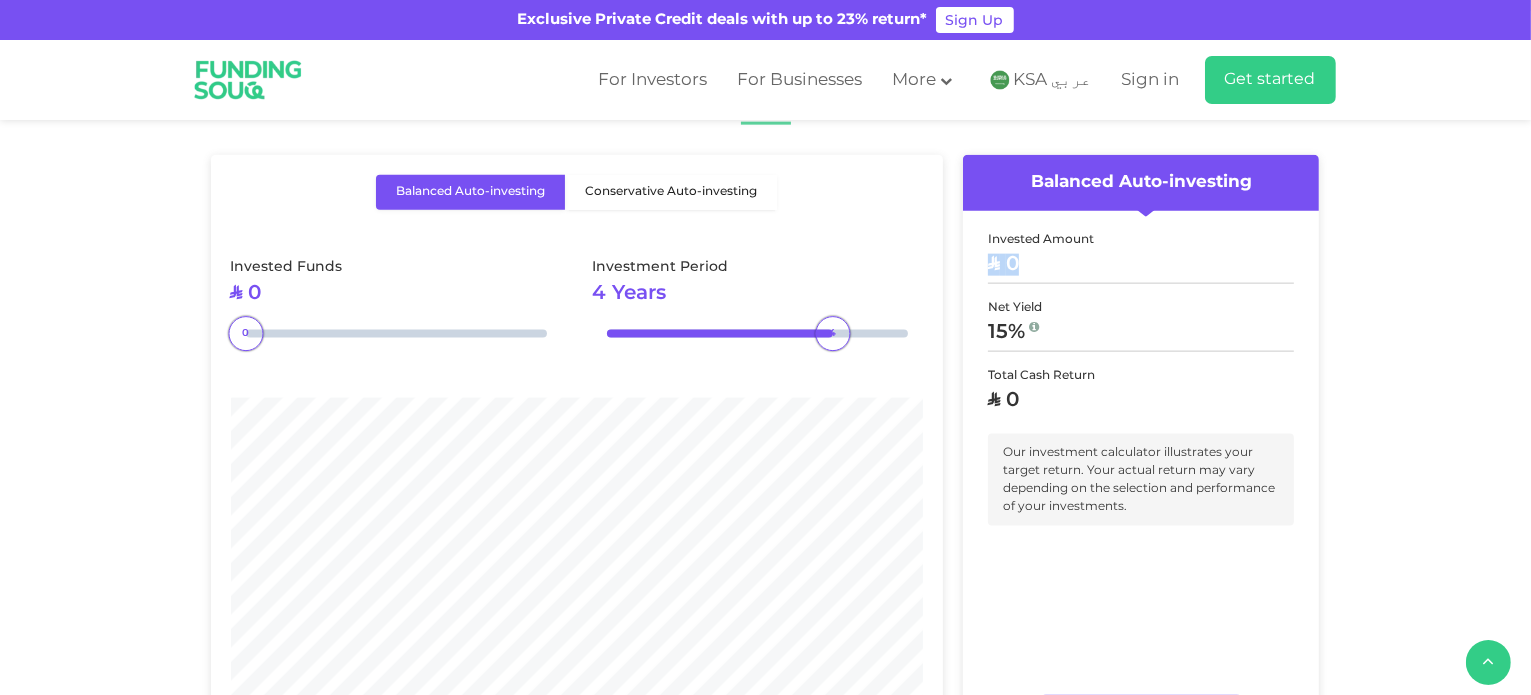 drag, startPoint x: 1038, startPoint y: 243, endPoint x: 958, endPoint y: 232, distance: 80.75271 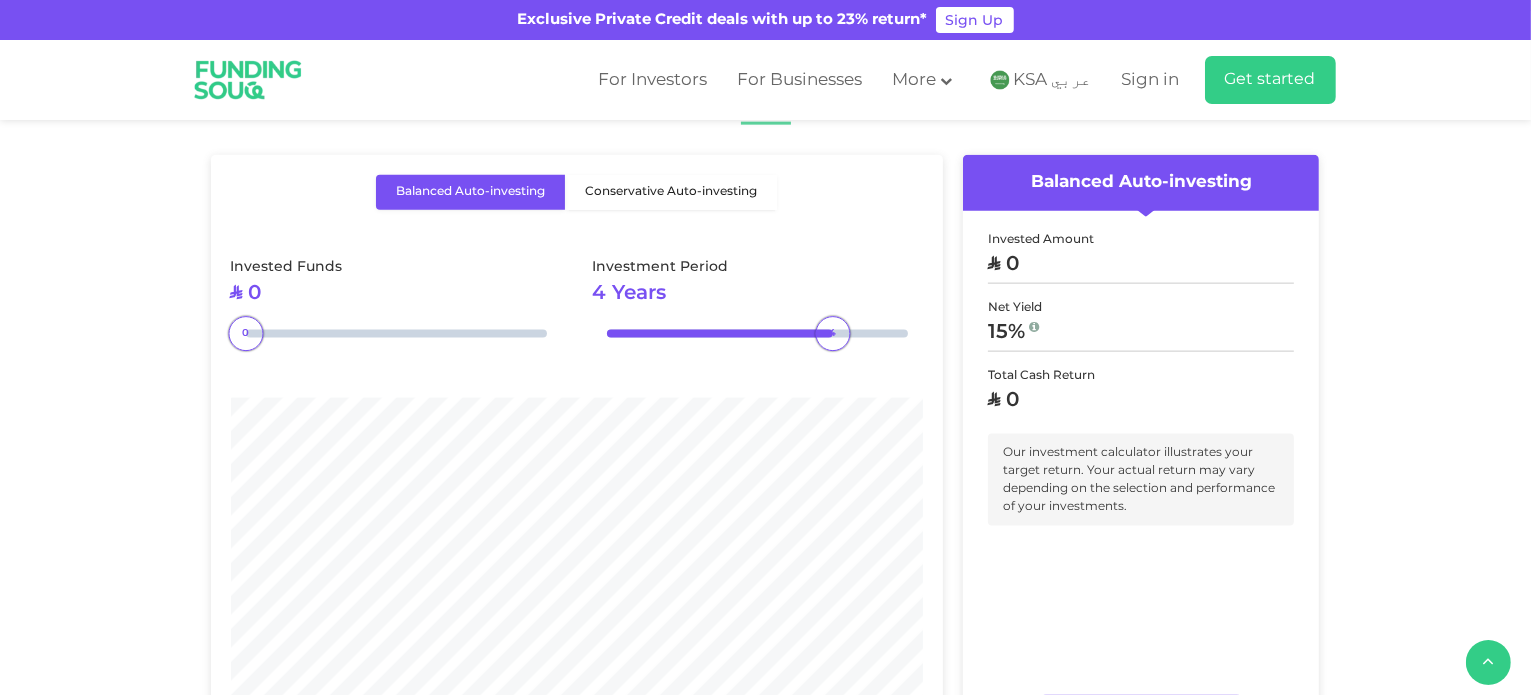 click on "0" at bounding box center (1012, 264) 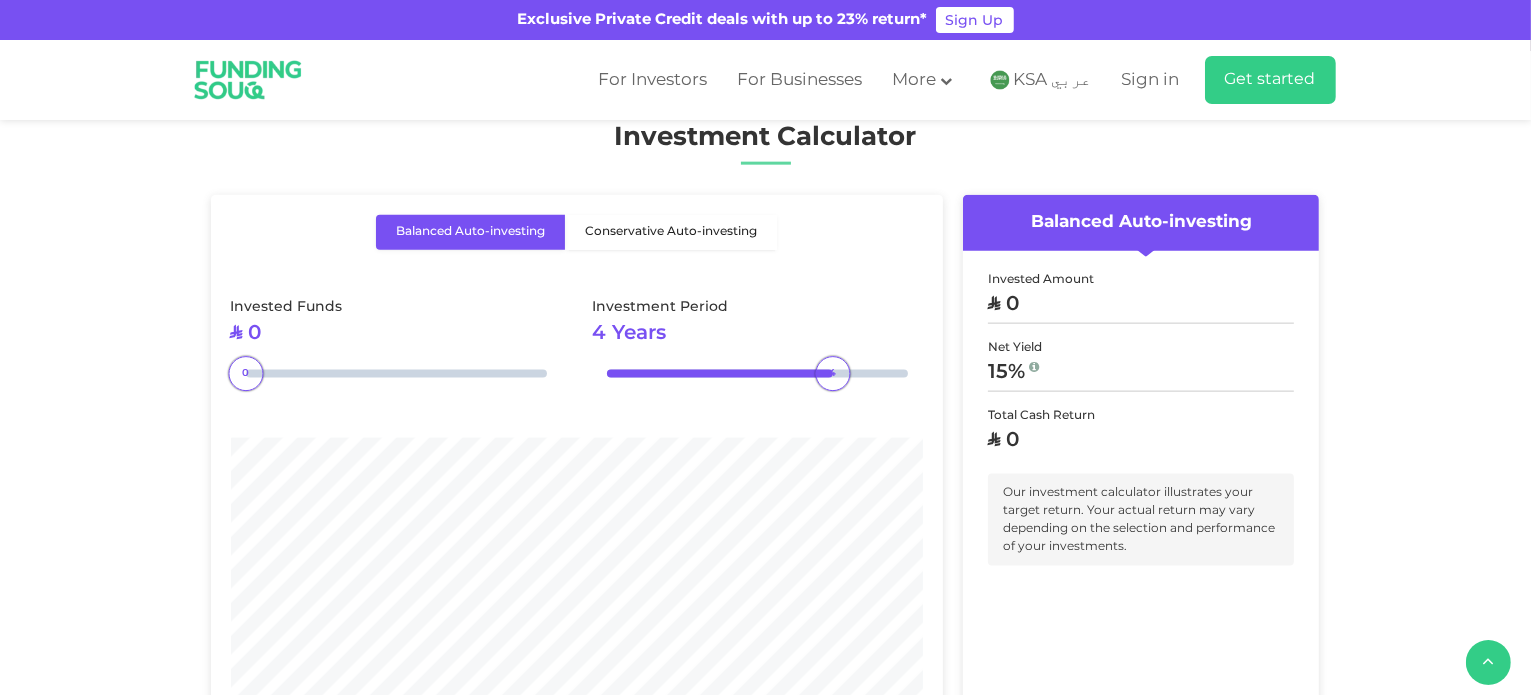 click on "ʢ
0" at bounding box center (1141, 309) 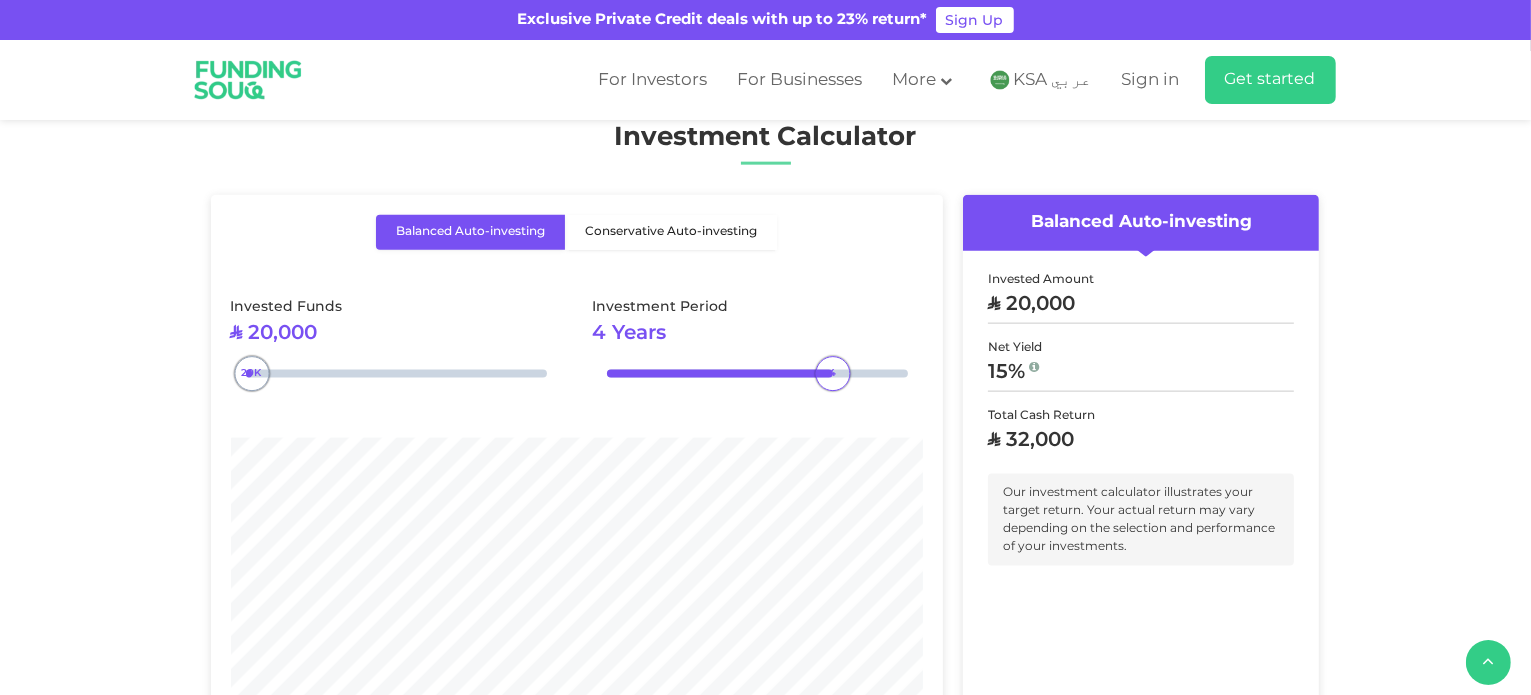 type on "10000" 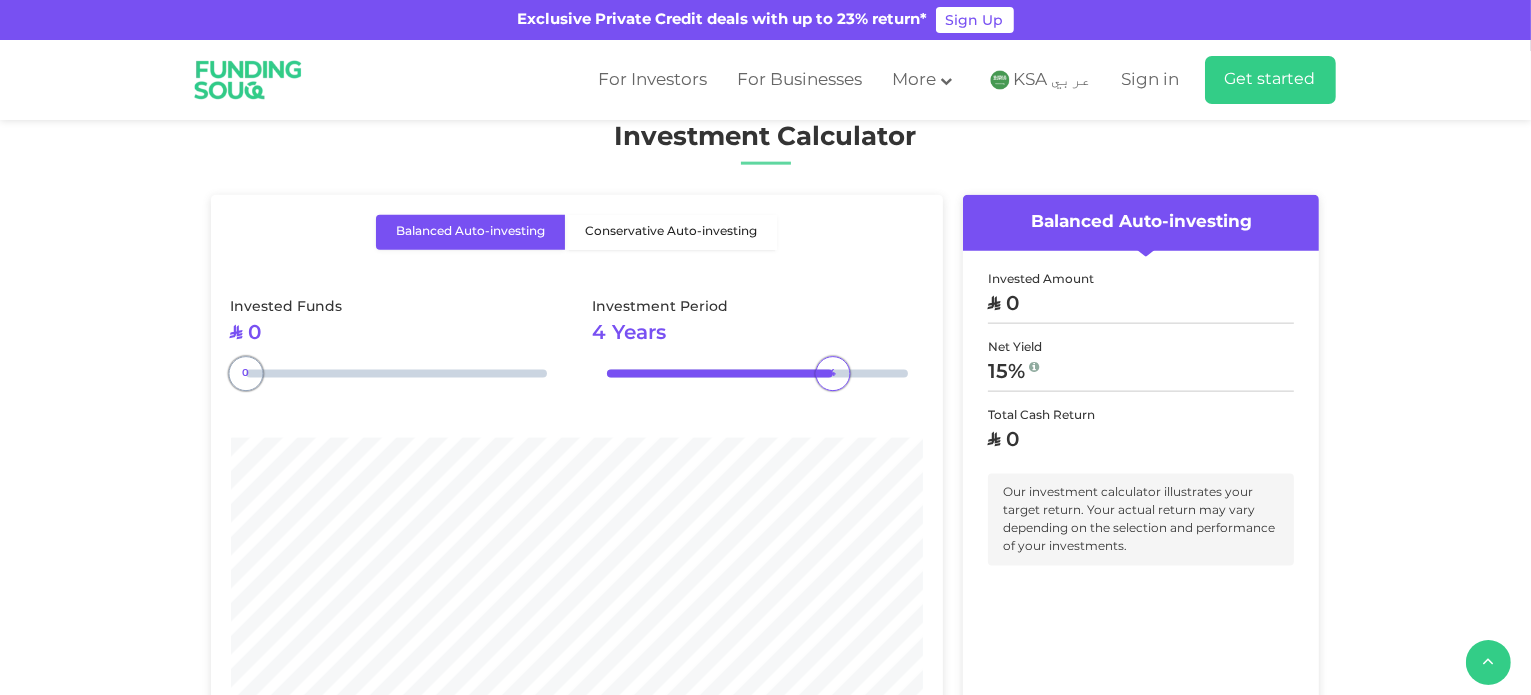 type on "10000" 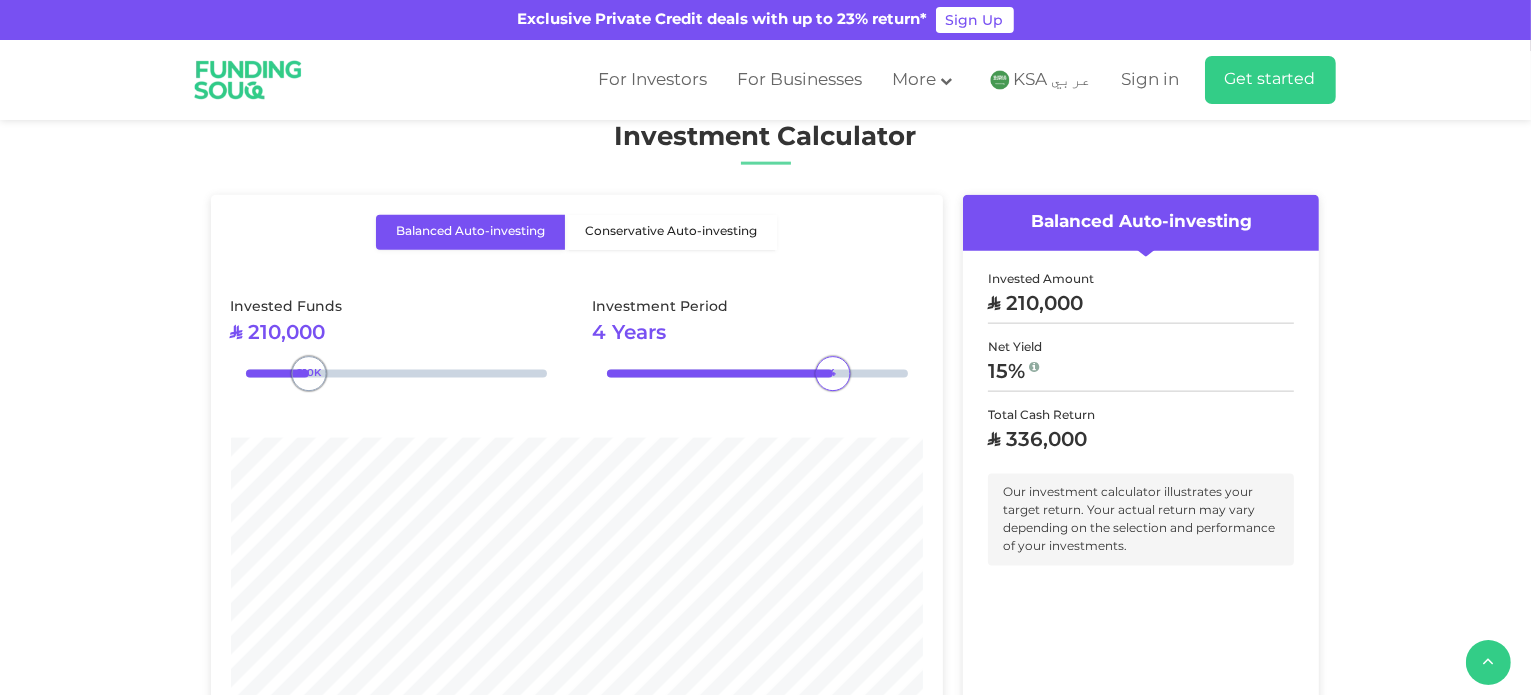 type on "250000" 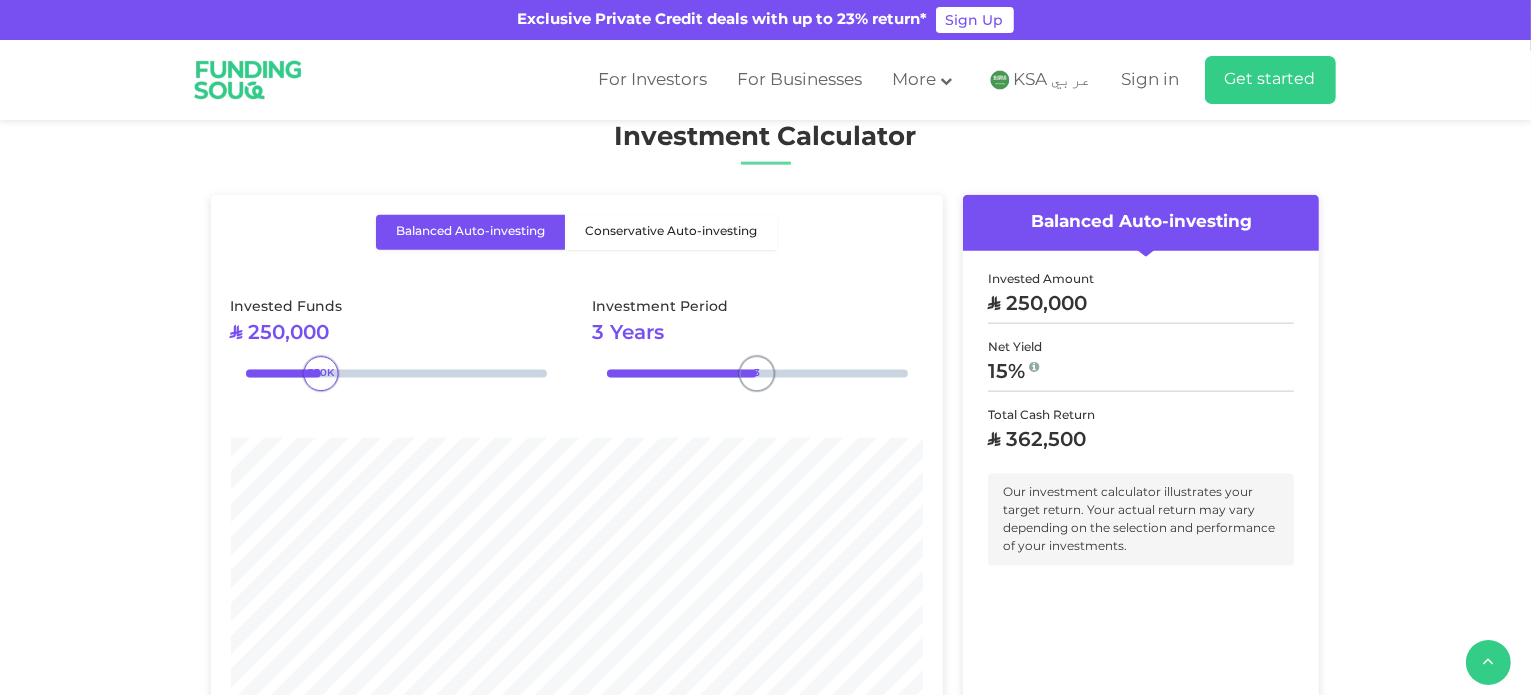 type on "1" 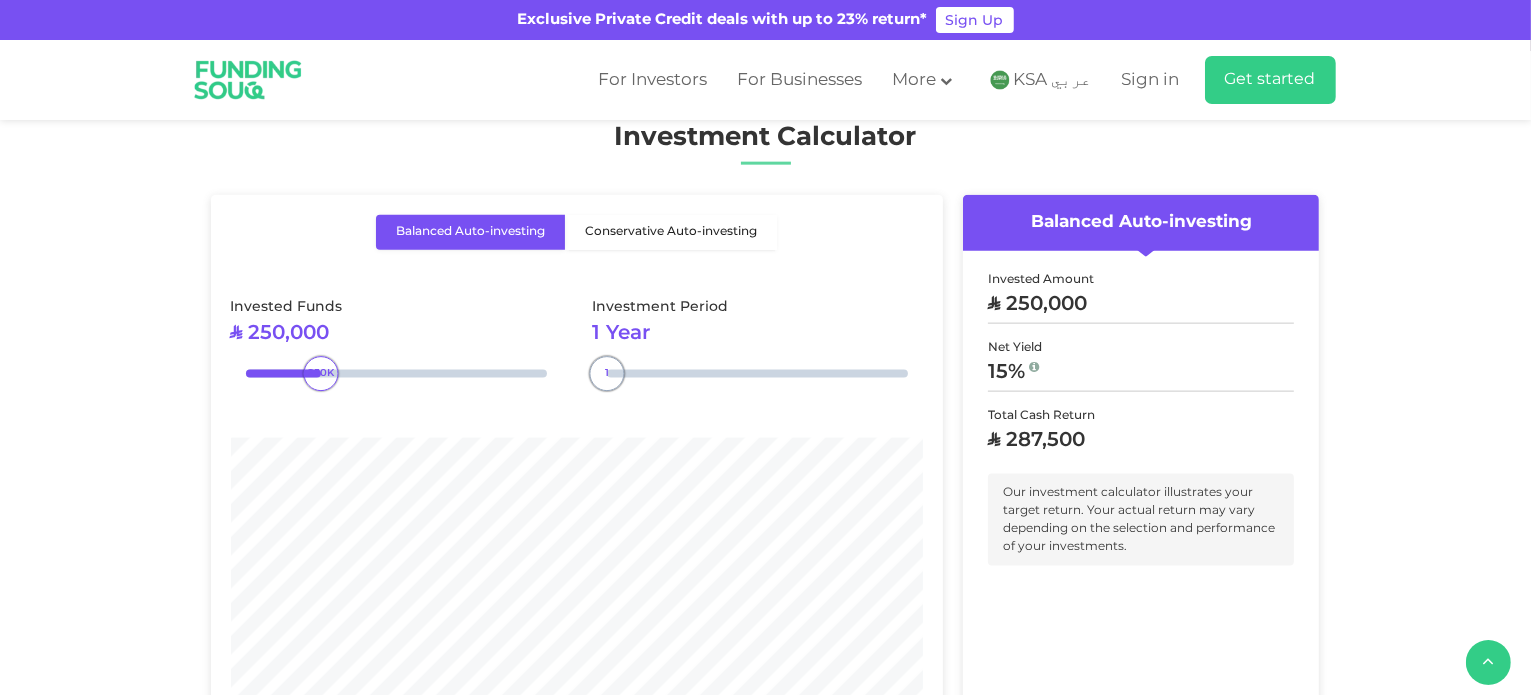 drag, startPoint x: 818, startPoint y: 347, endPoint x: 559, endPoint y: 361, distance: 259.3781 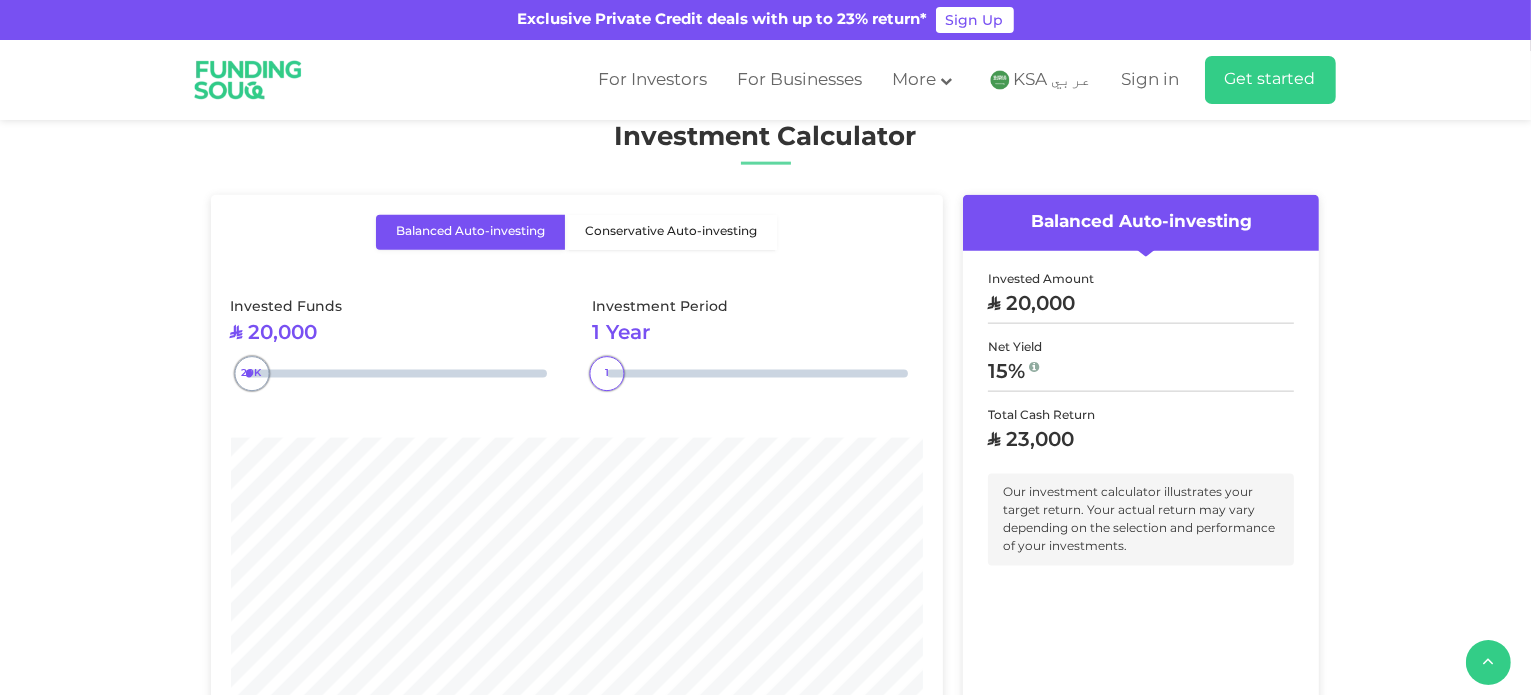 type on "10000" 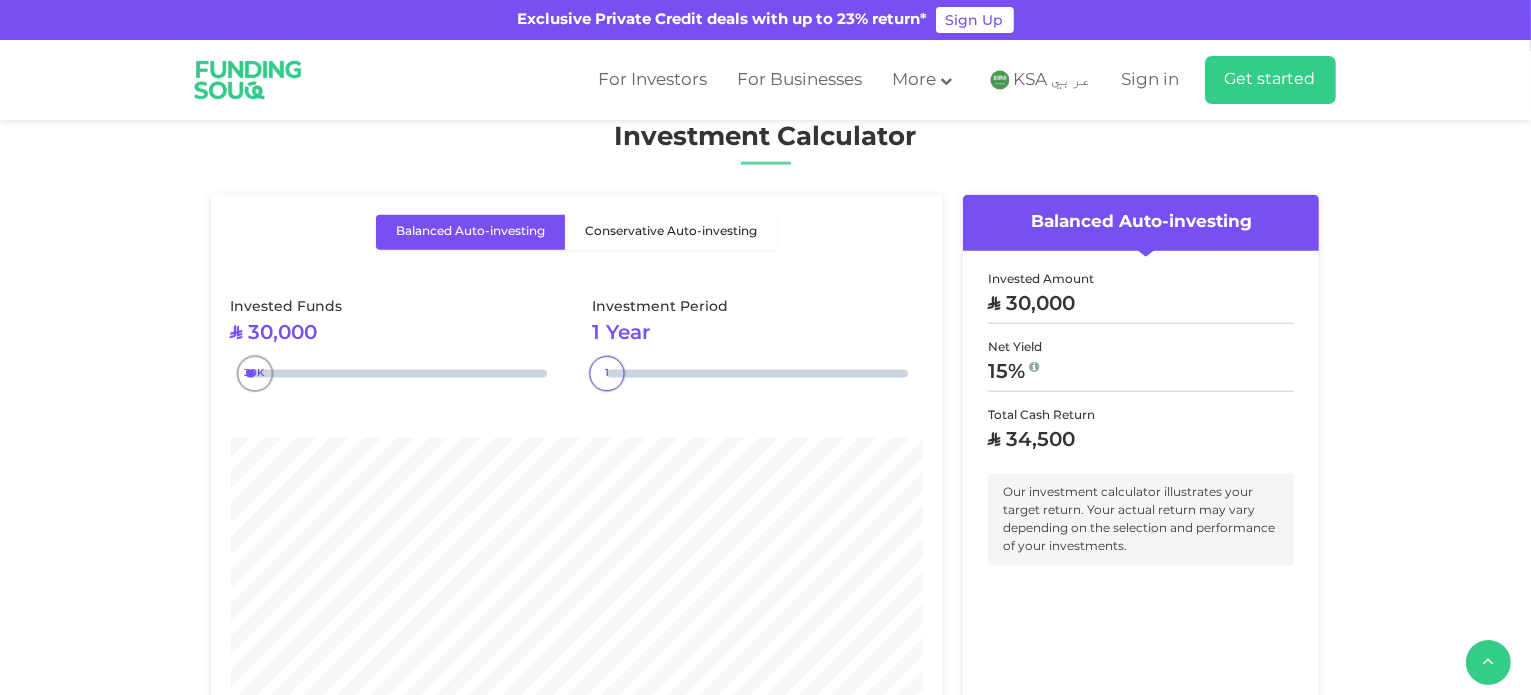 drag, startPoint x: 320, startPoint y: 351, endPoint x: 256, endPoint y: 350, distance: 64.00781 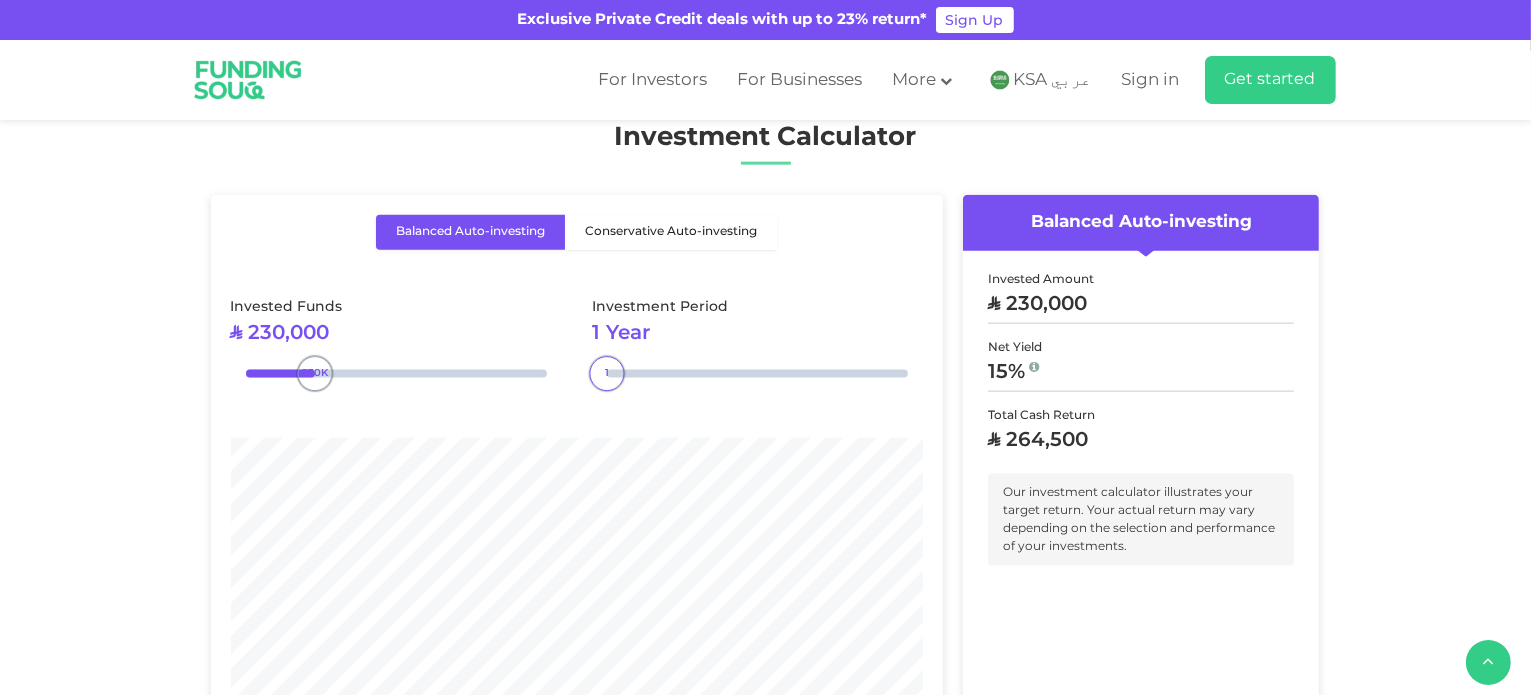 type on "250000" 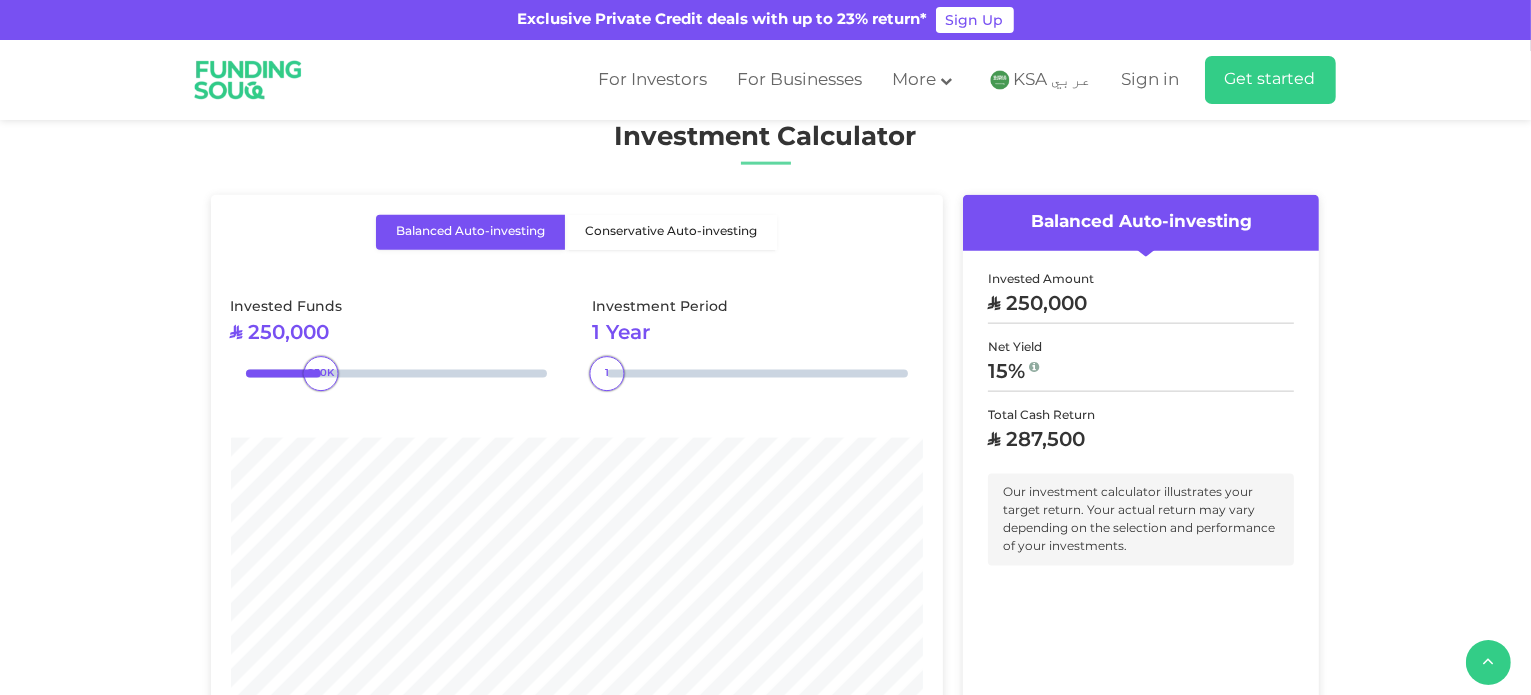 click on "Conservative Auto-investing" at bounding box center (671, 232) 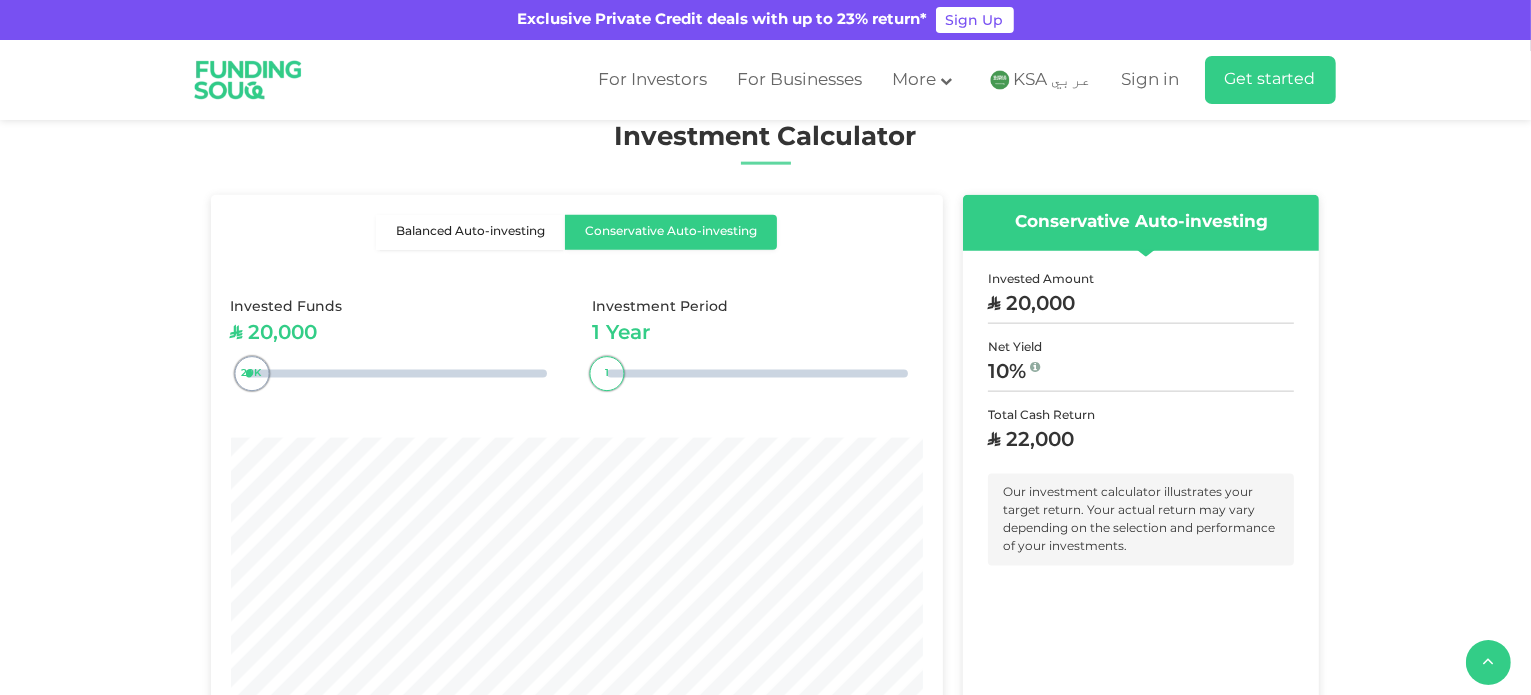 type on "10000" 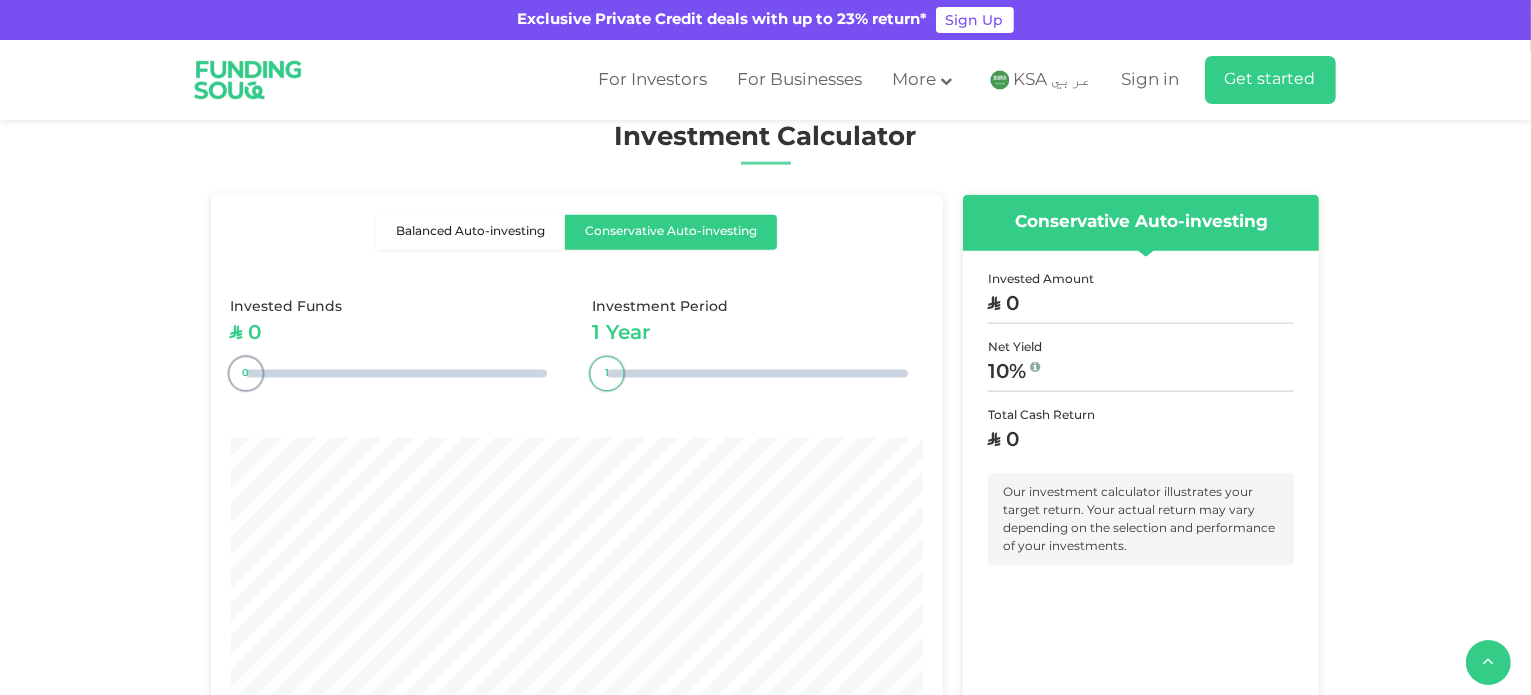 drag, startPoint x: 334, startPoint y: 349, endPoint x: 247, endPoint y: 347, distance: 87.02299 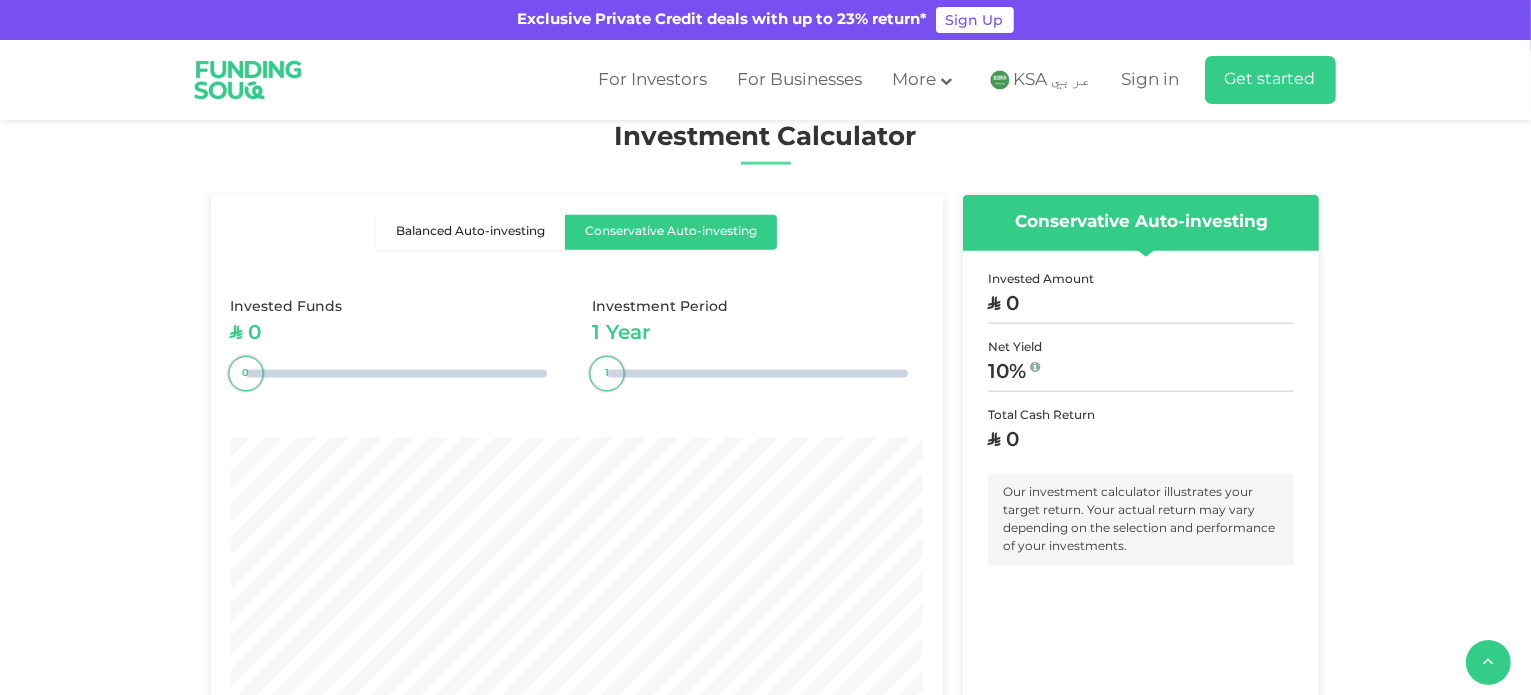 click on "ʢ
0" at bounding box center [1141, 309] 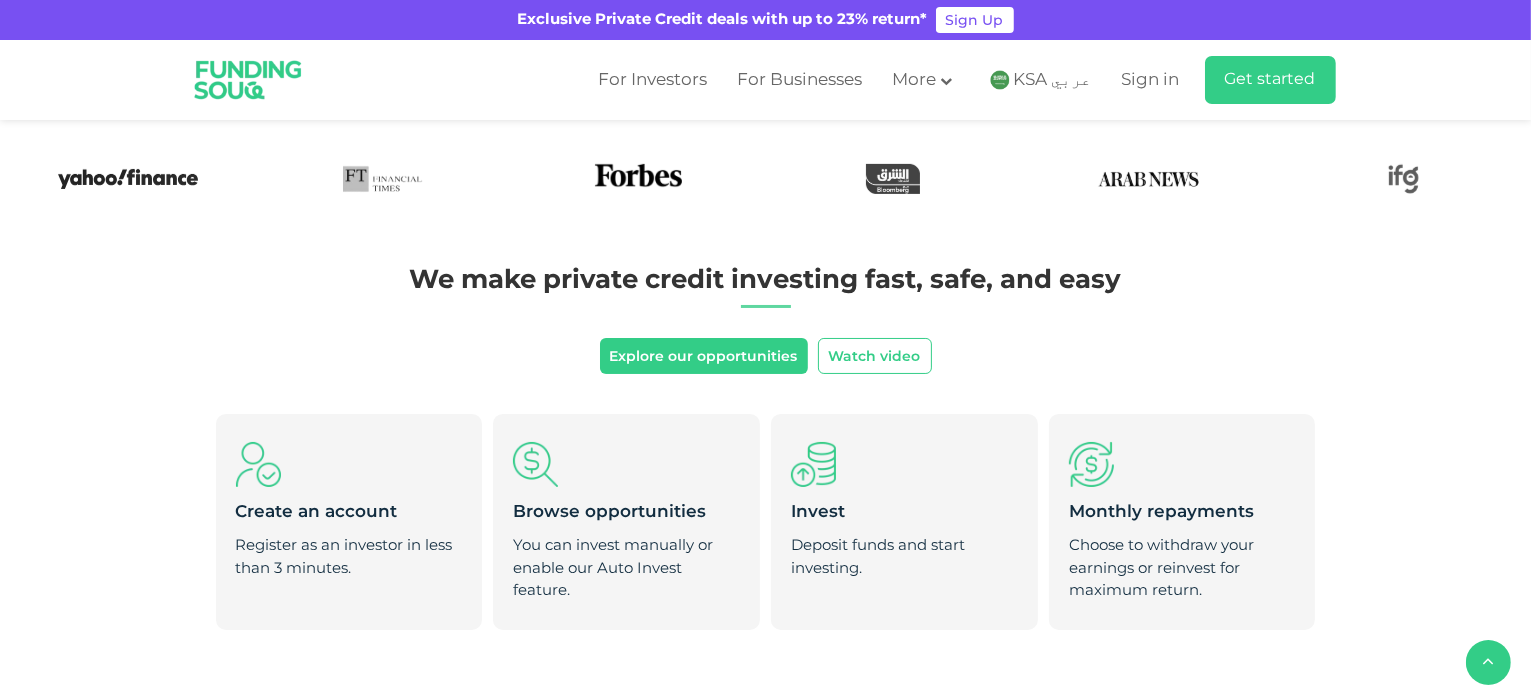 scroll, scrollTop: 0, scrollLeft: 0, axis: both 